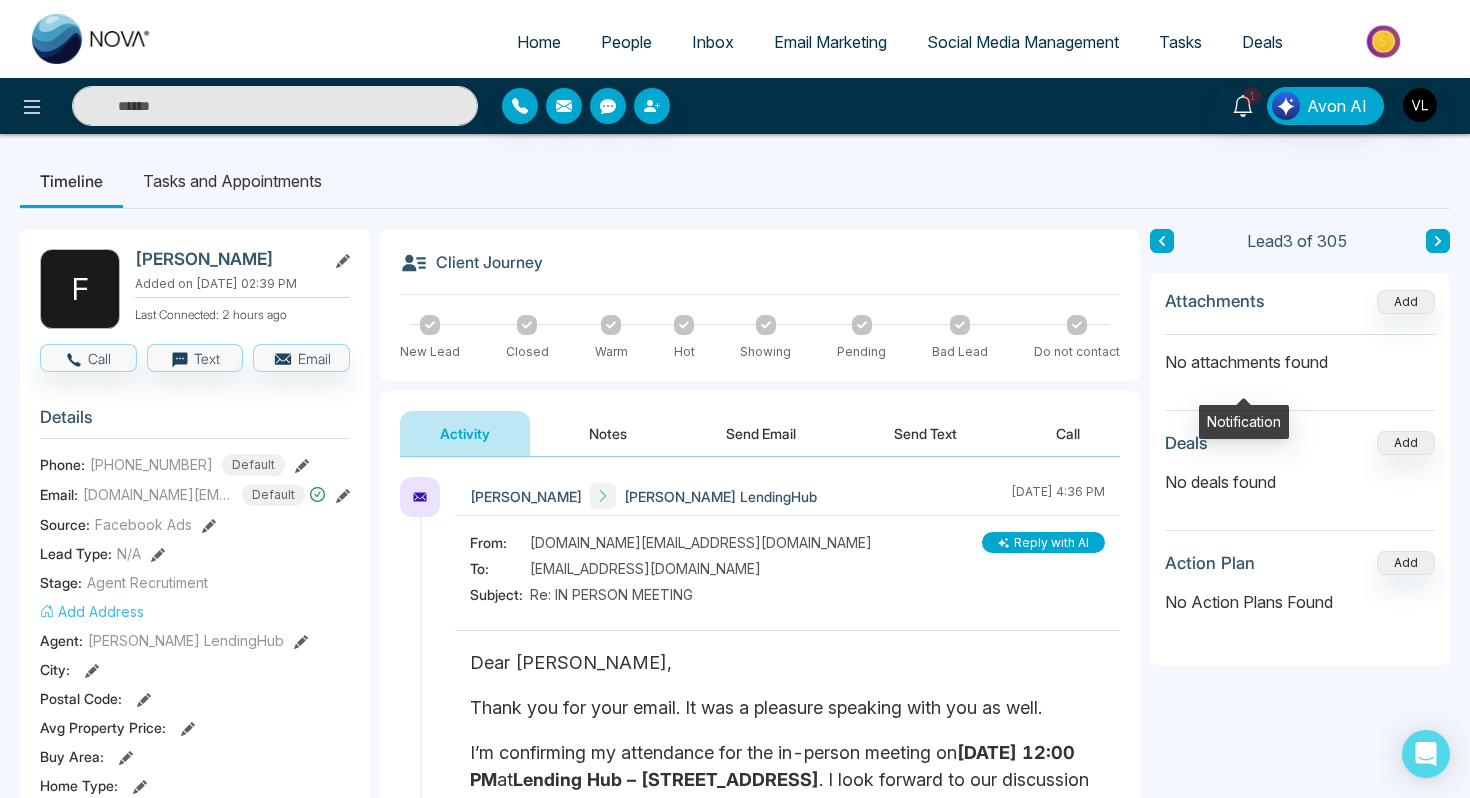 scroll, scrollTop: 266, scrollLeft: 0, axis: vertical 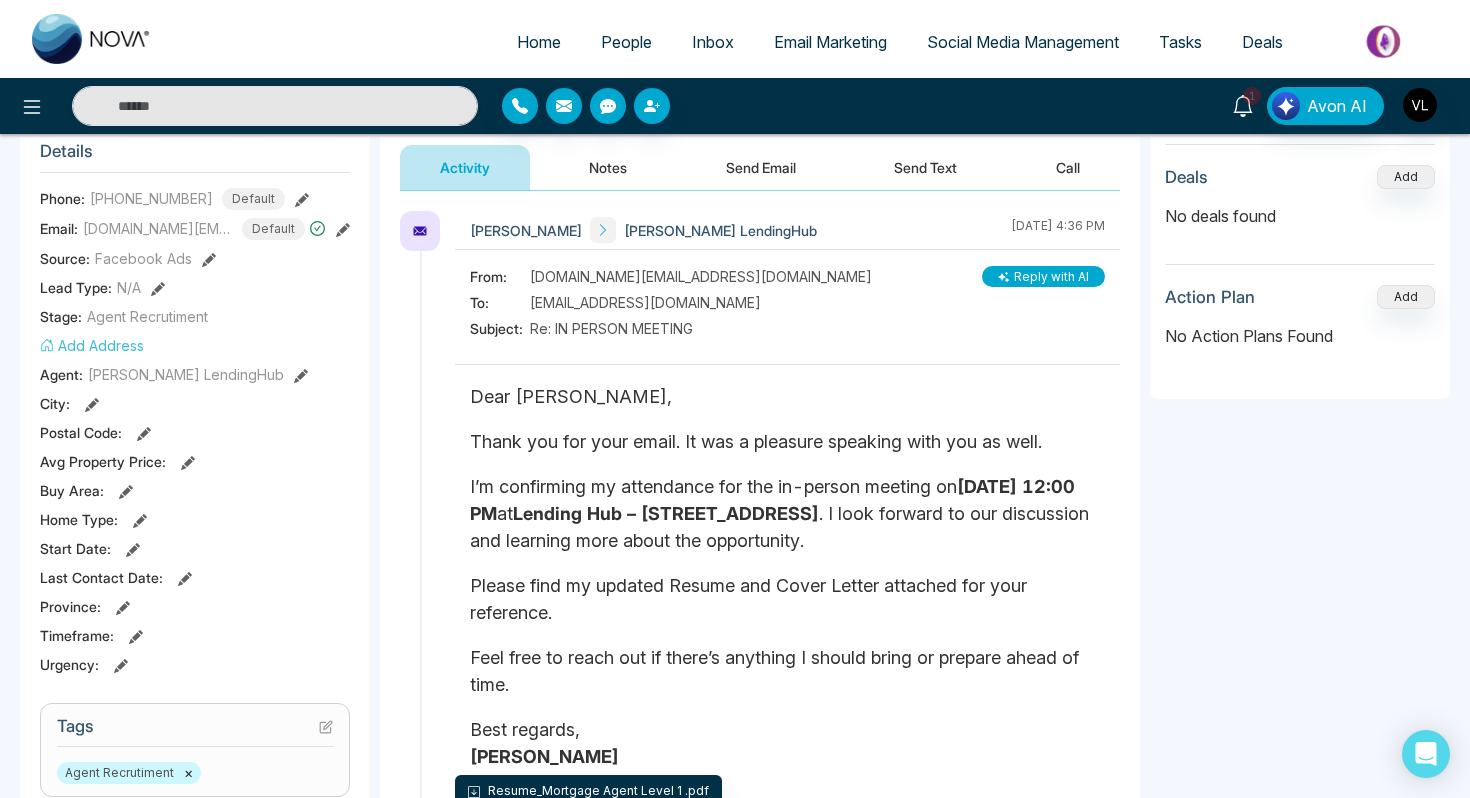 click 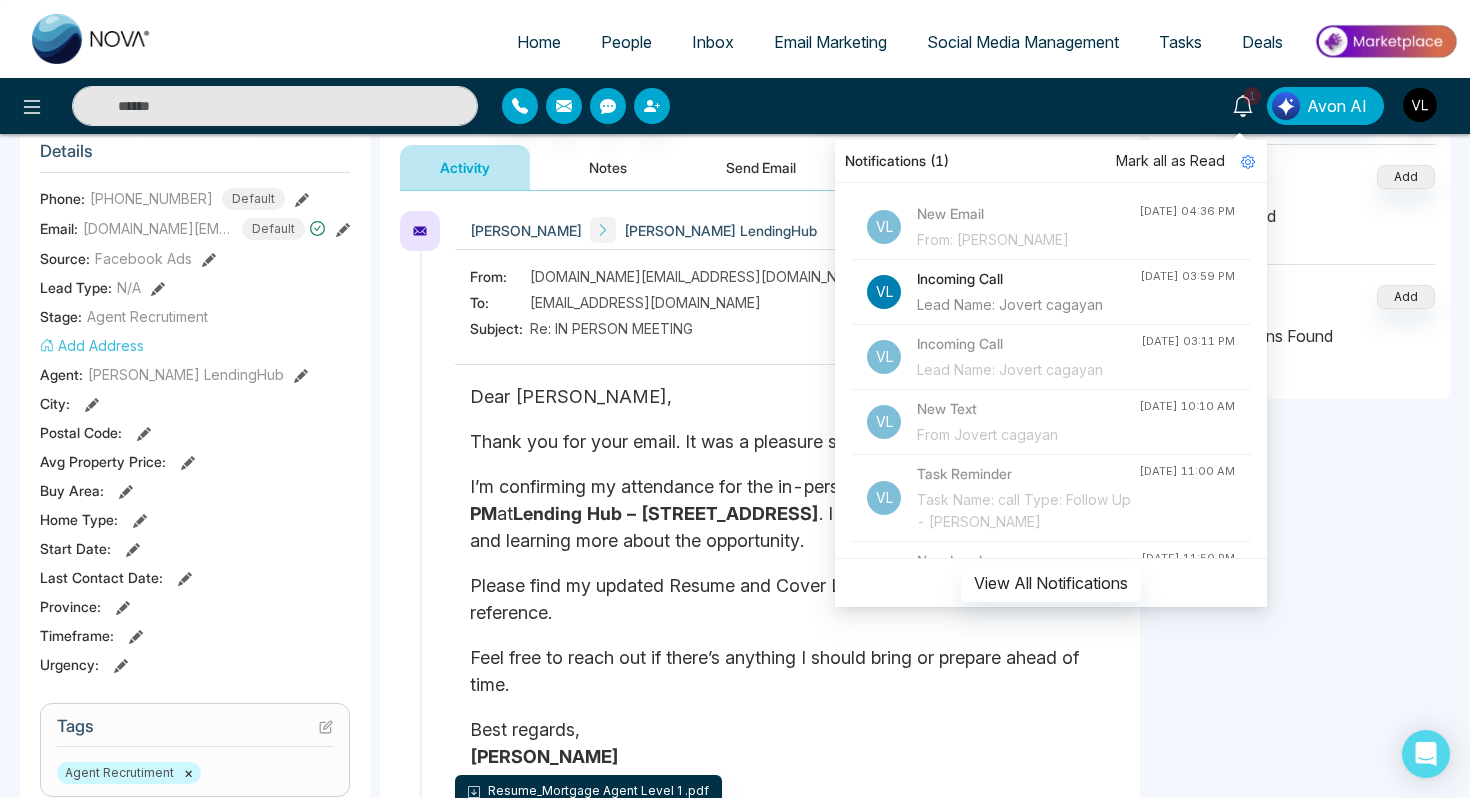 click on "Mark all as Read" at bounding box center [1170, 161] 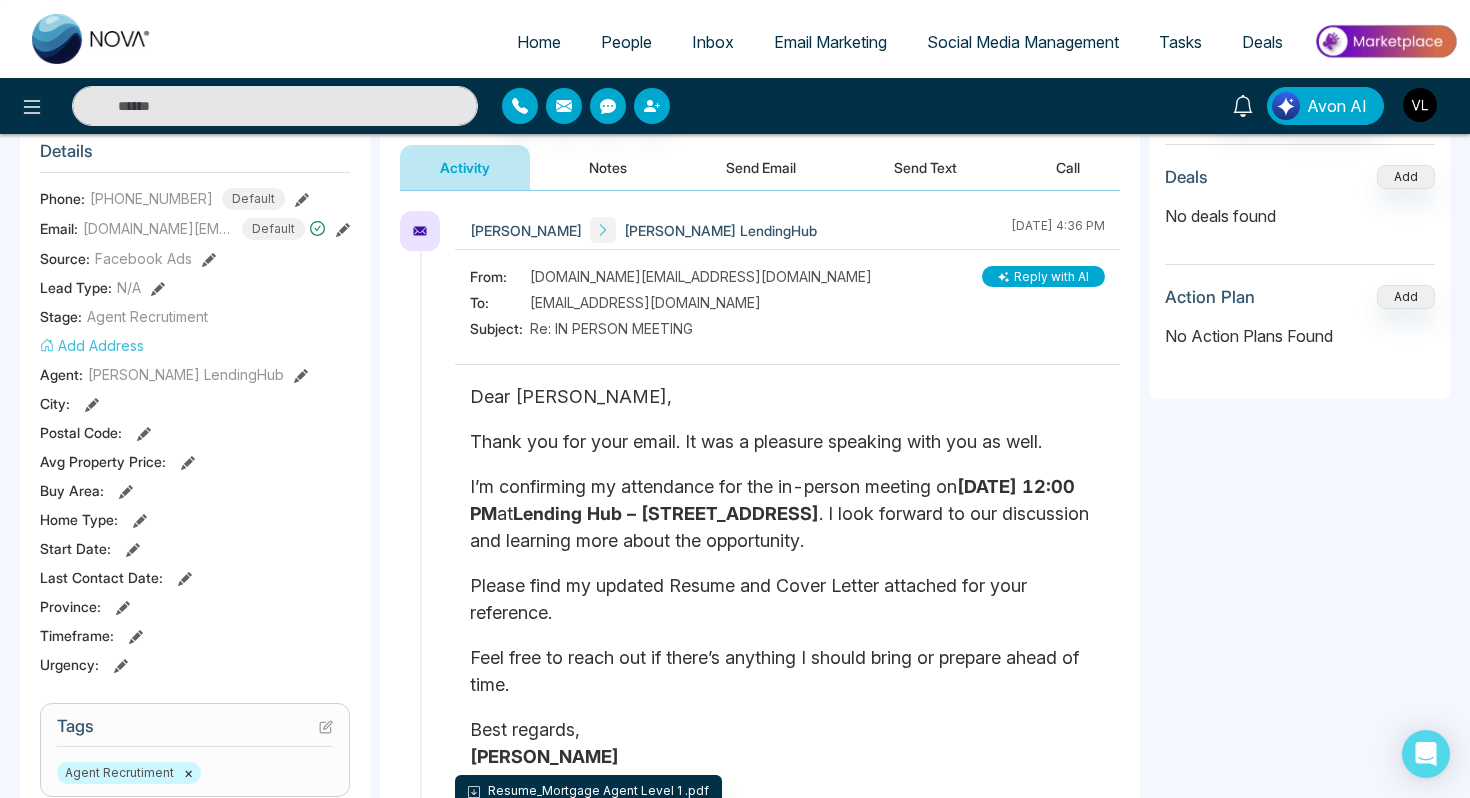 click at bounding box center (1420, 105) 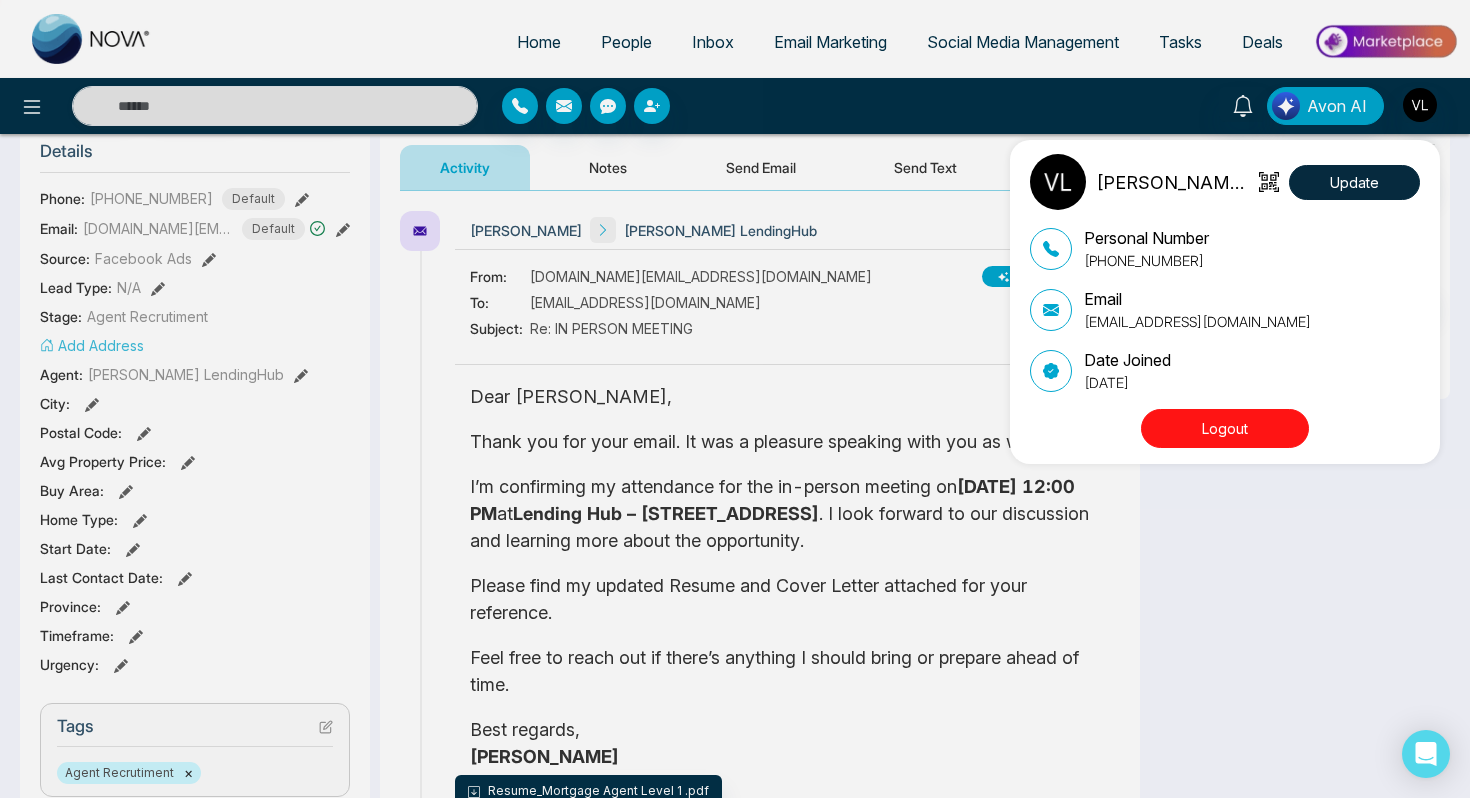 click on "Logout" at bounding box center (1225, 428) 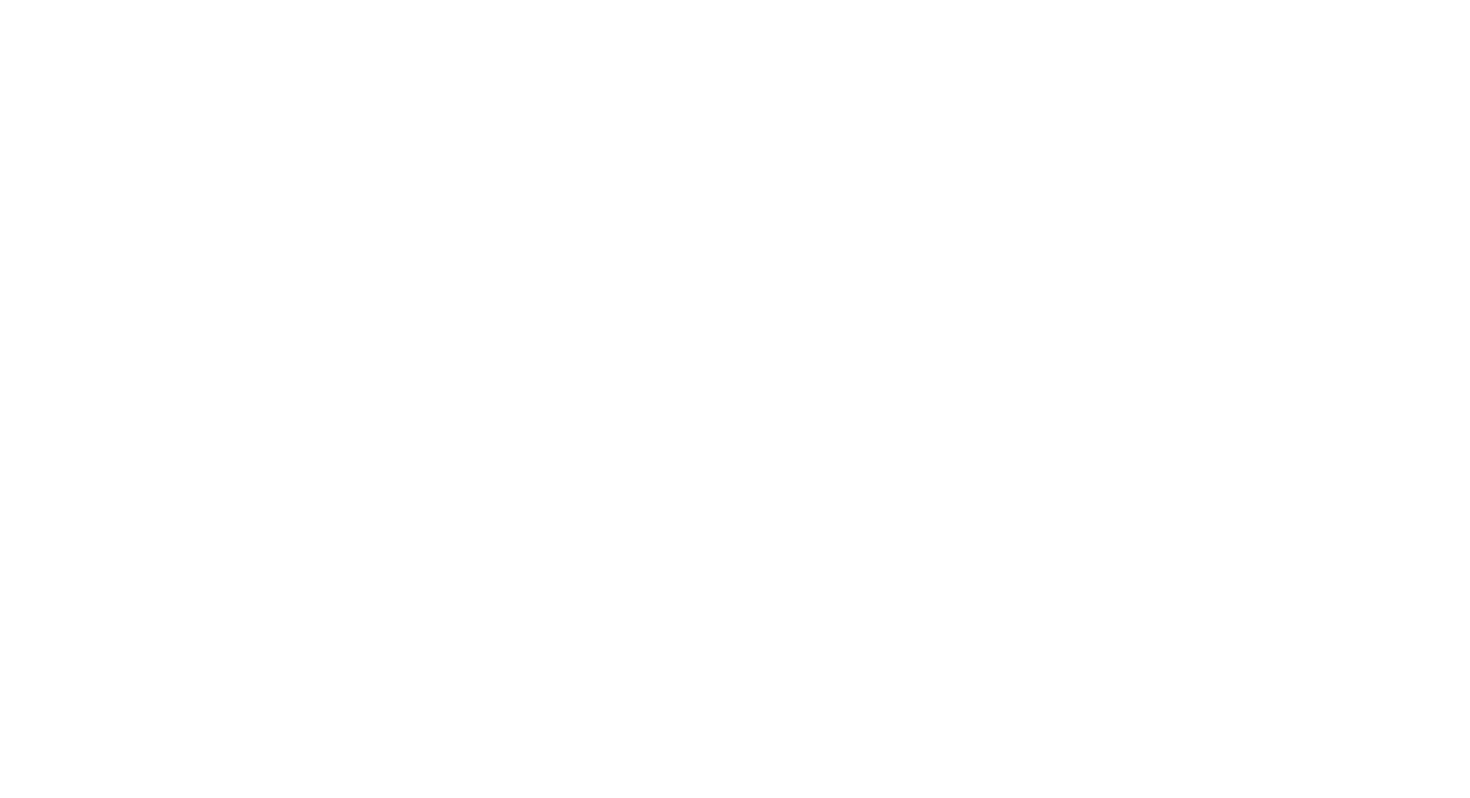 scroll, scrollTop: 0, scrollLeft: 0, axis: both 